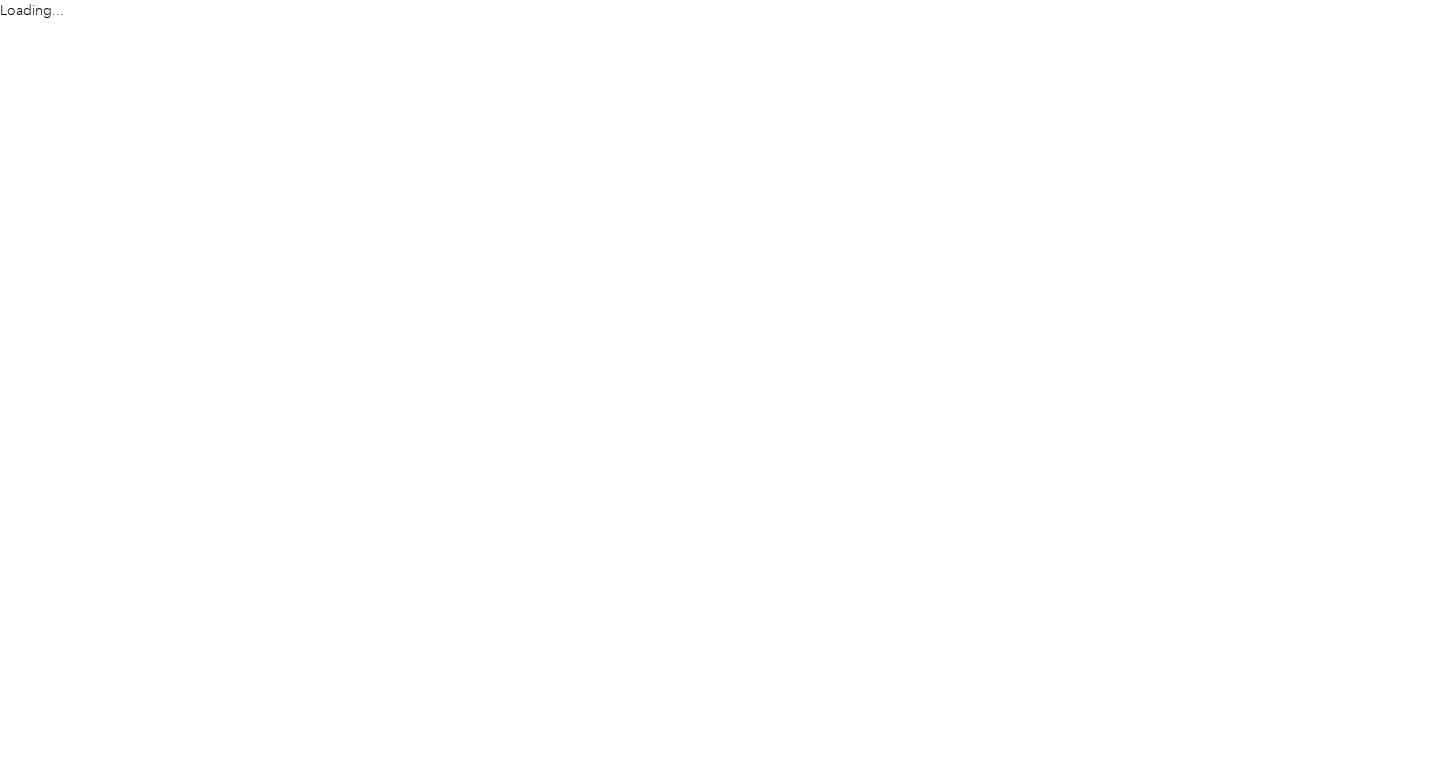 scroll, scrollTop: 0, scrollLeft: 0, axis: both 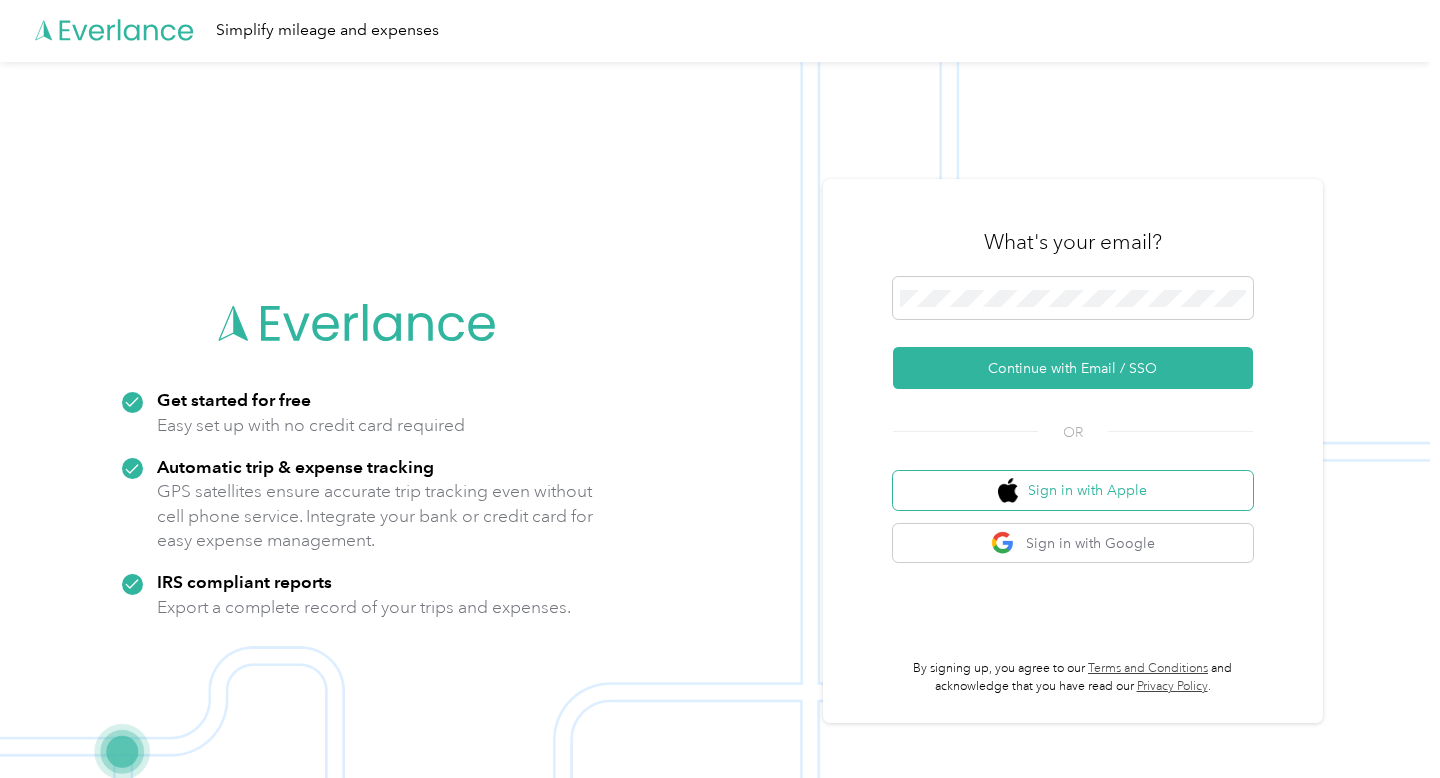 click on "Sign in with Apple" at bounding box center [1073, 490] 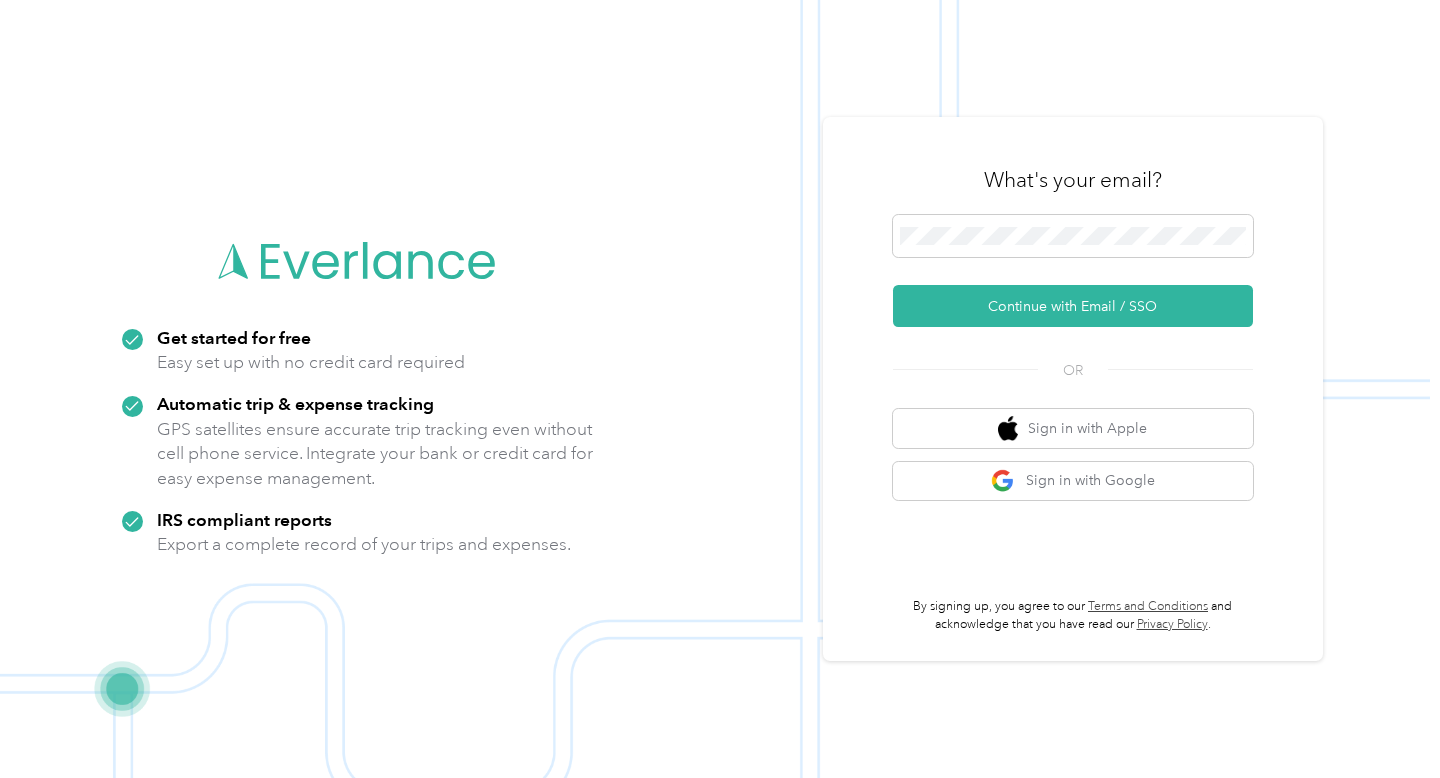 scroll, scrollTop: 0, scrollLeft: 0, axis: both 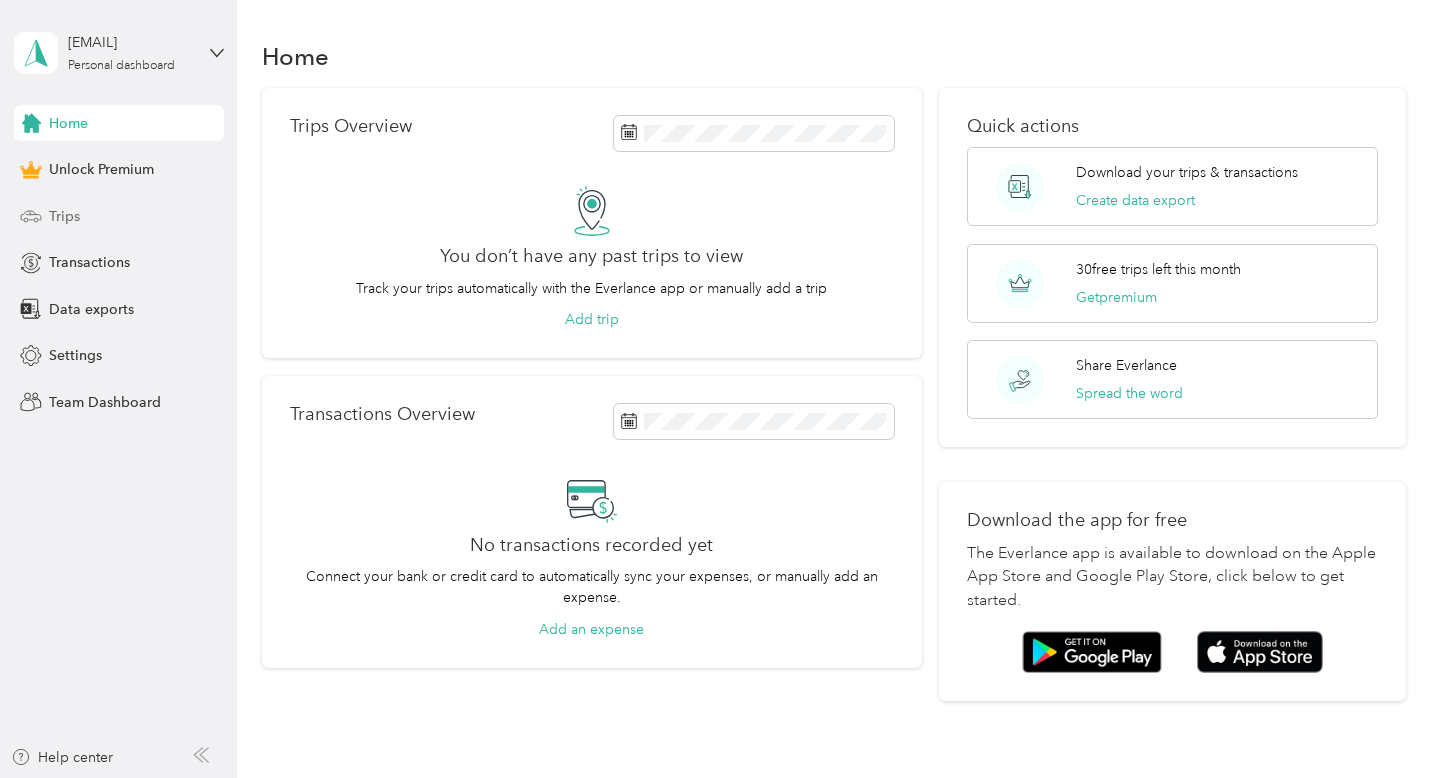 click on "Trips" at bounding box center [119, 216] 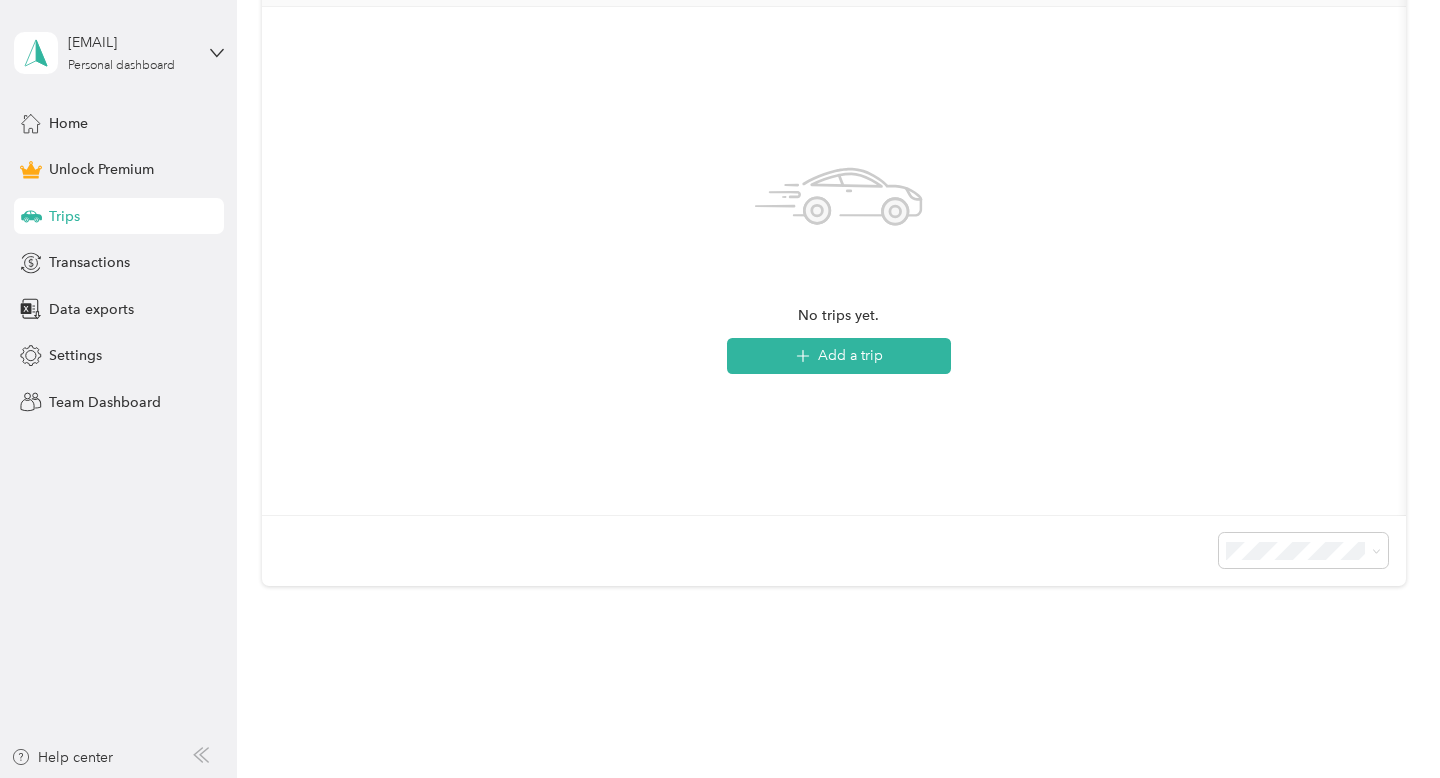 scroll, scrollTop: 0, scrollLeft: 0, axis: both 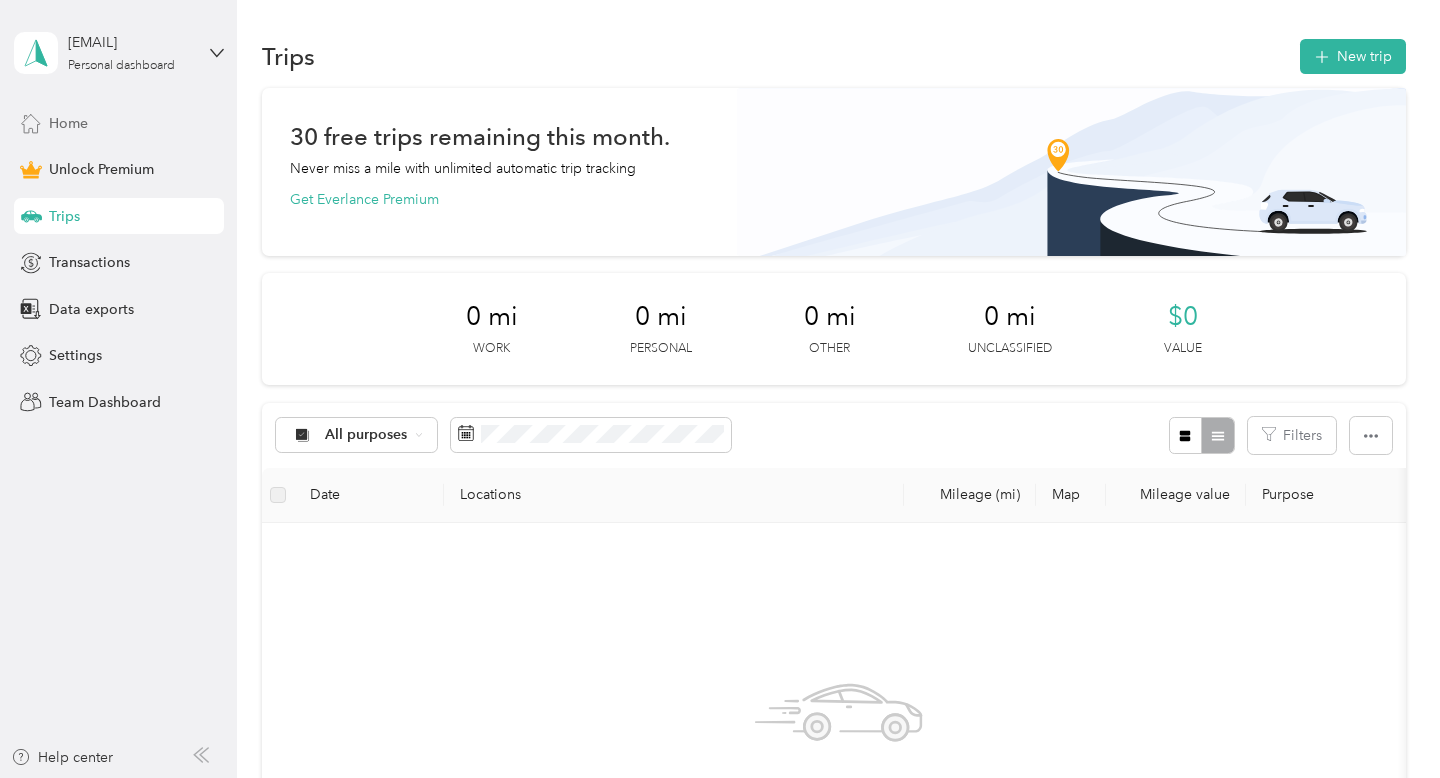 click on "Home" at bounding box center (119, 123) 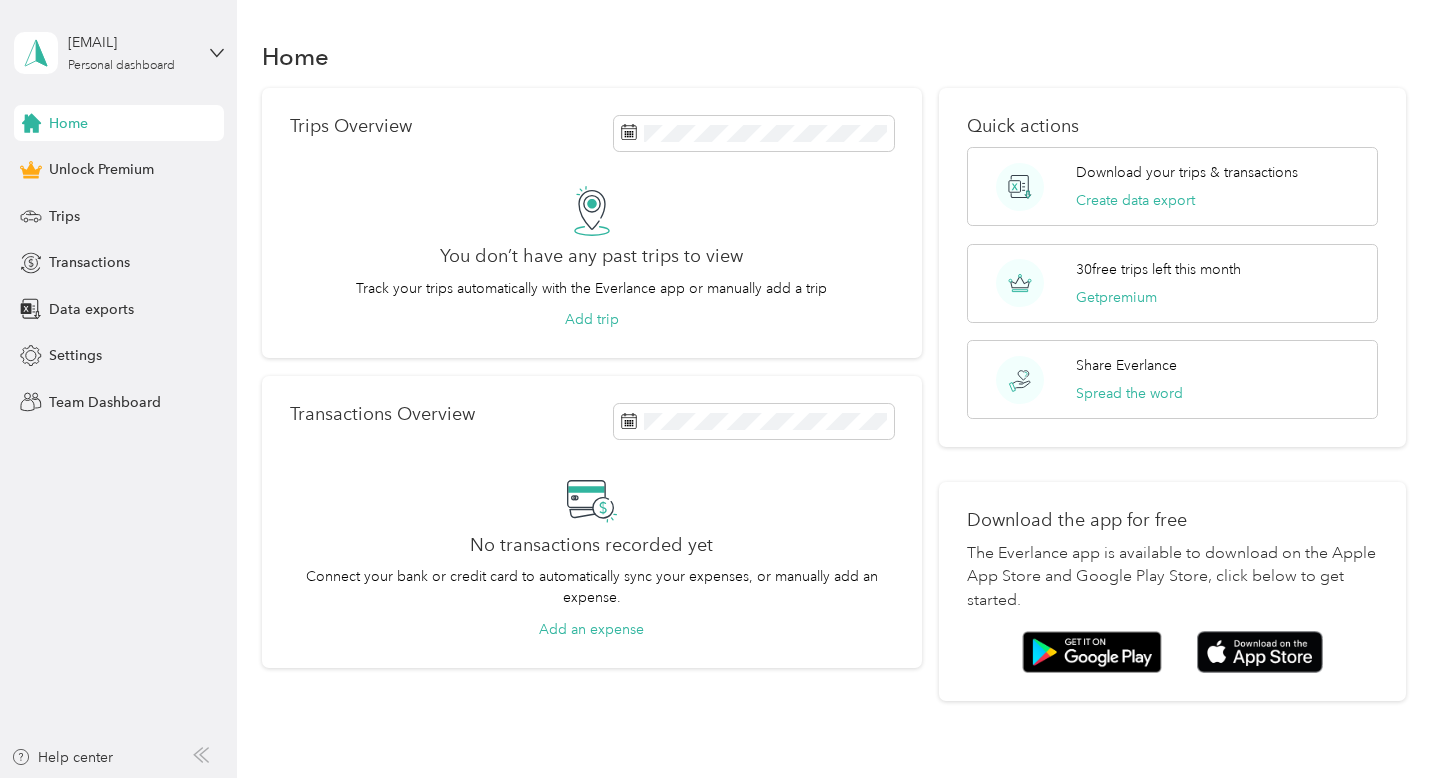 scroll, scrollTop: 0, scrollLeft: 0, axis: both 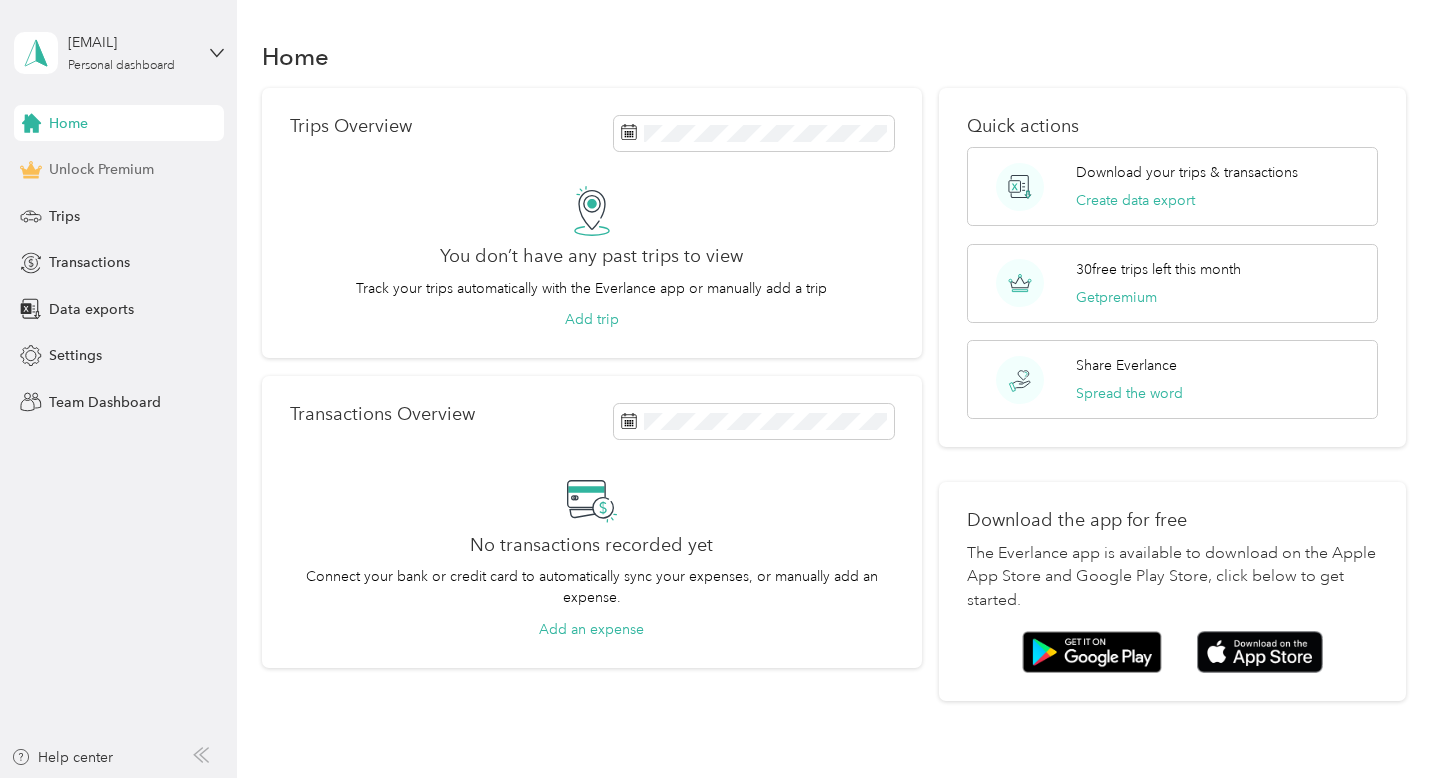 click on "Unlock Premium" at bounding box center (101, 169) 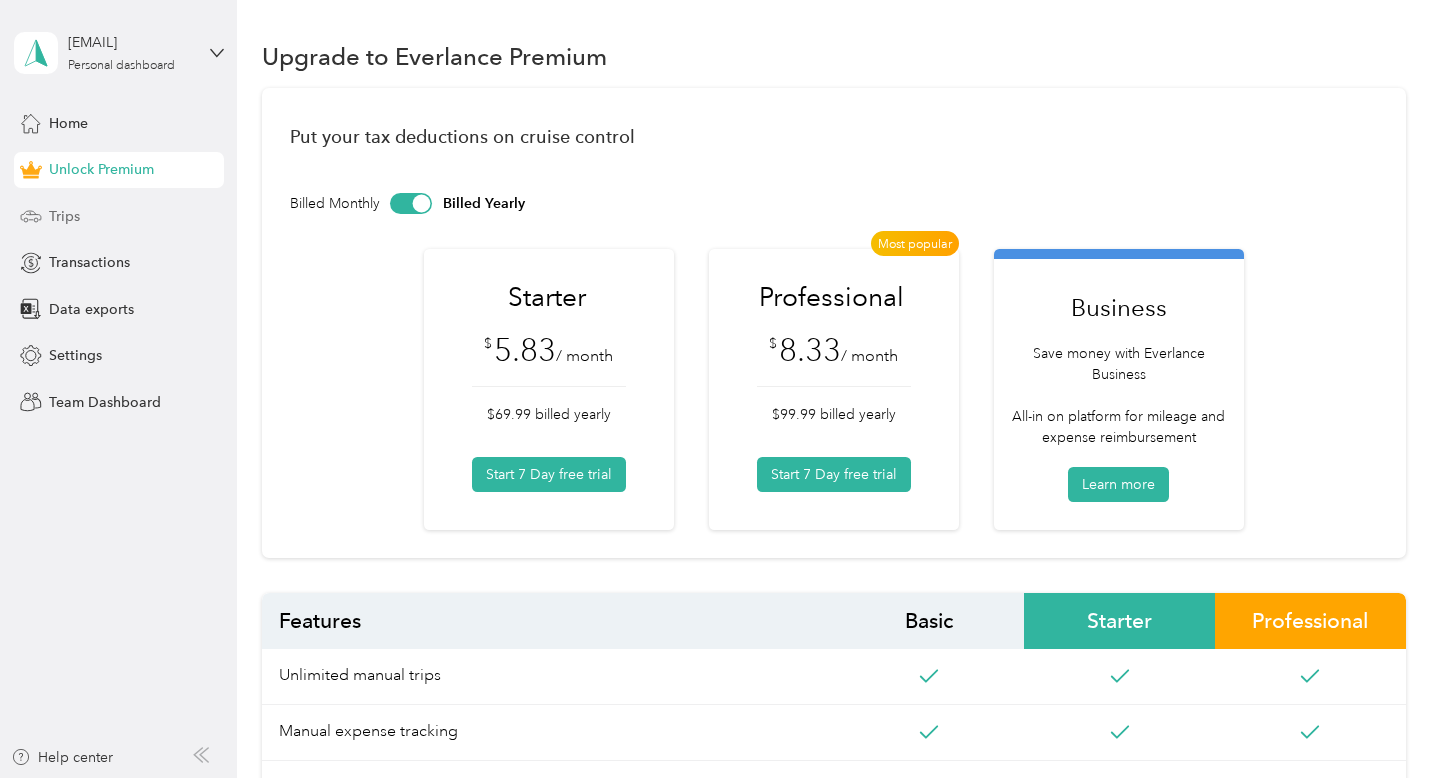 click on "Trips" at bounding box center [64, 216] 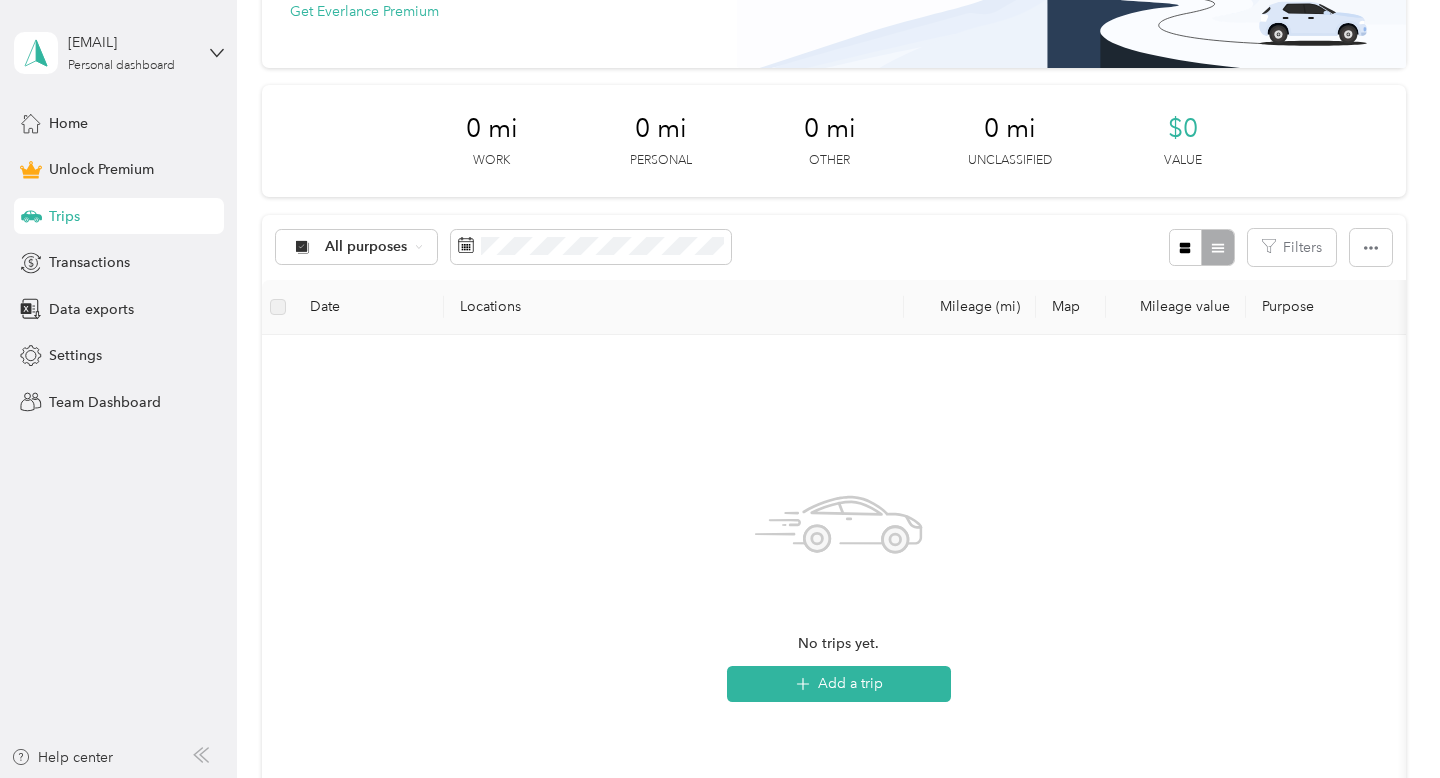 scroll, scrollTop: 0, scrollLeft: 0, axis: both 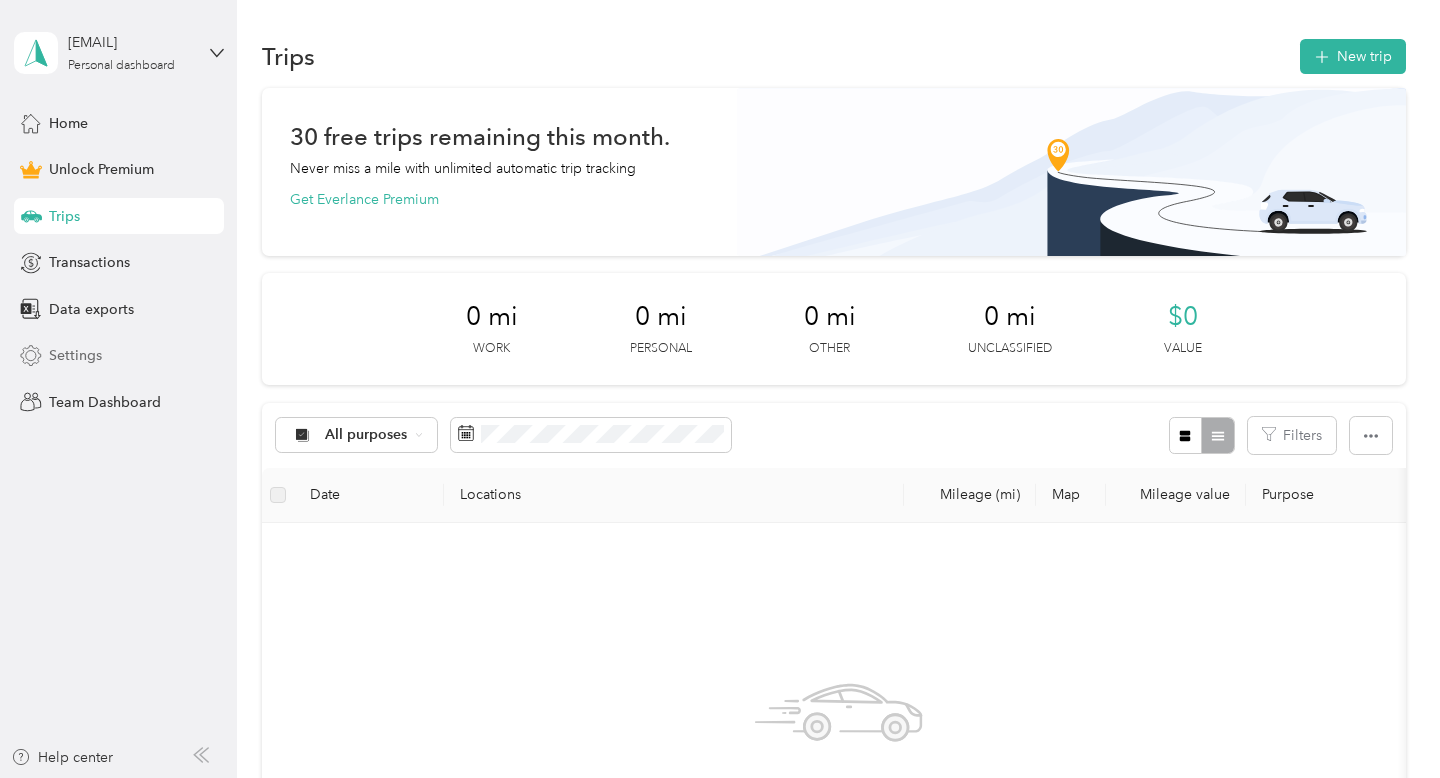 click on "Settings" at bounding box center (119, 356) 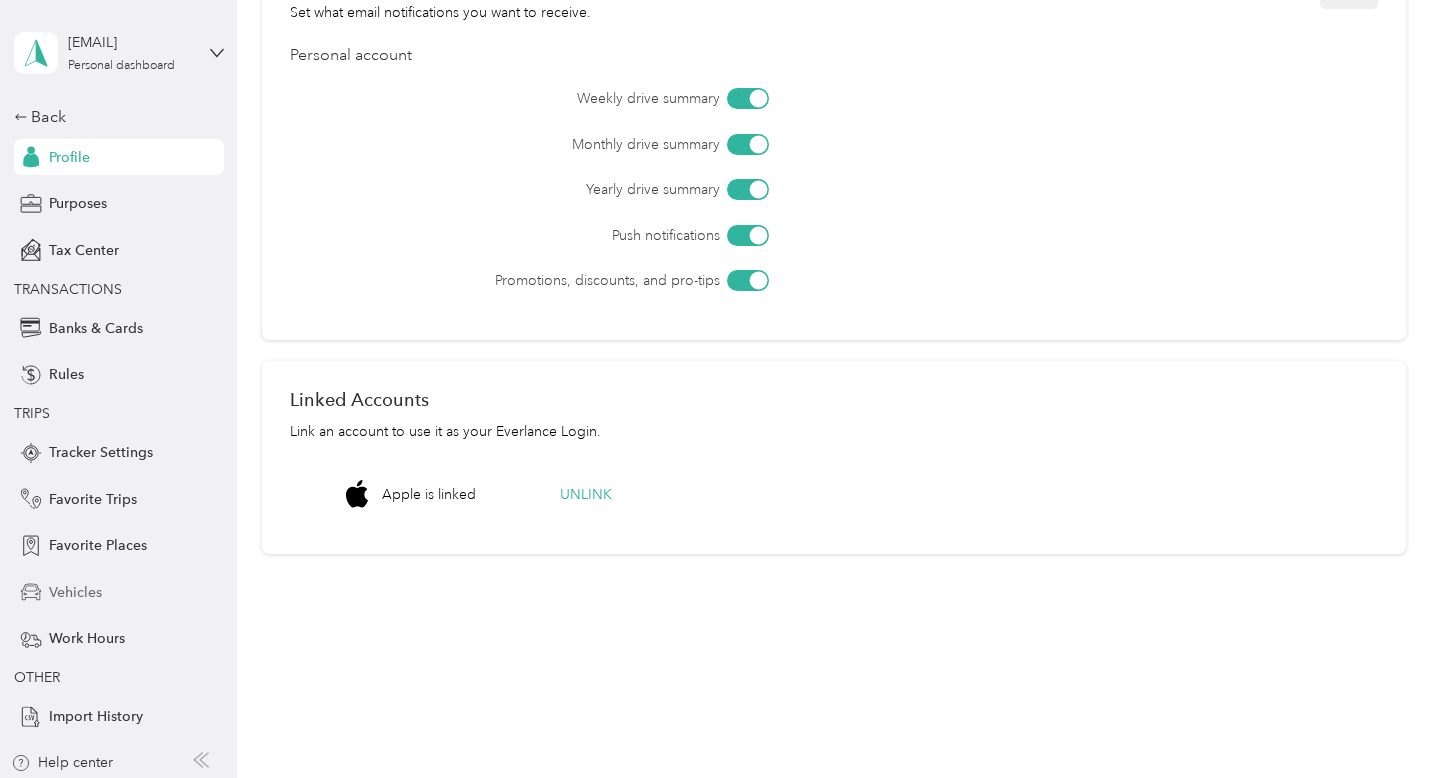 click on "Vehicles" at bounding box center [75, 592] 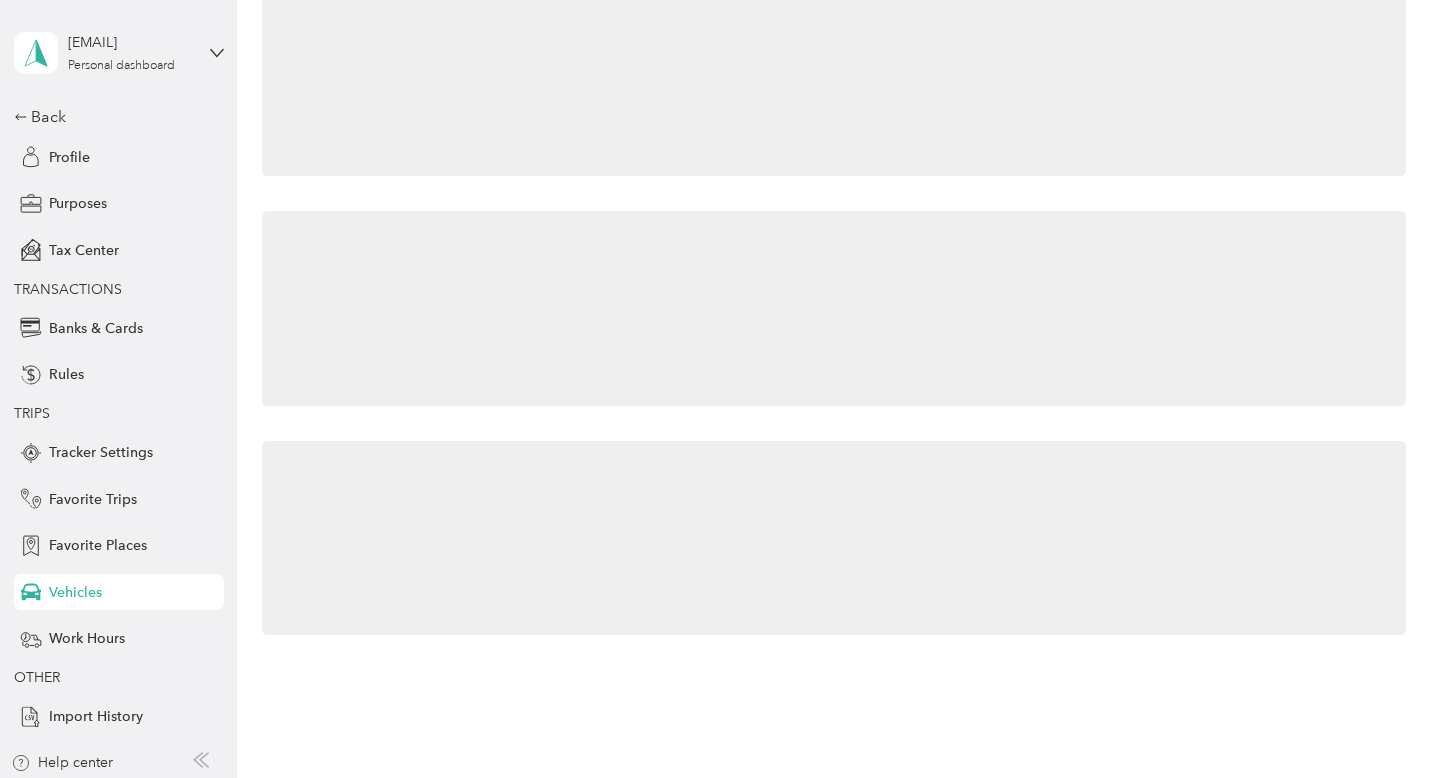 scroll, scrollTop: 0, scrollLeft: 0, axis: both 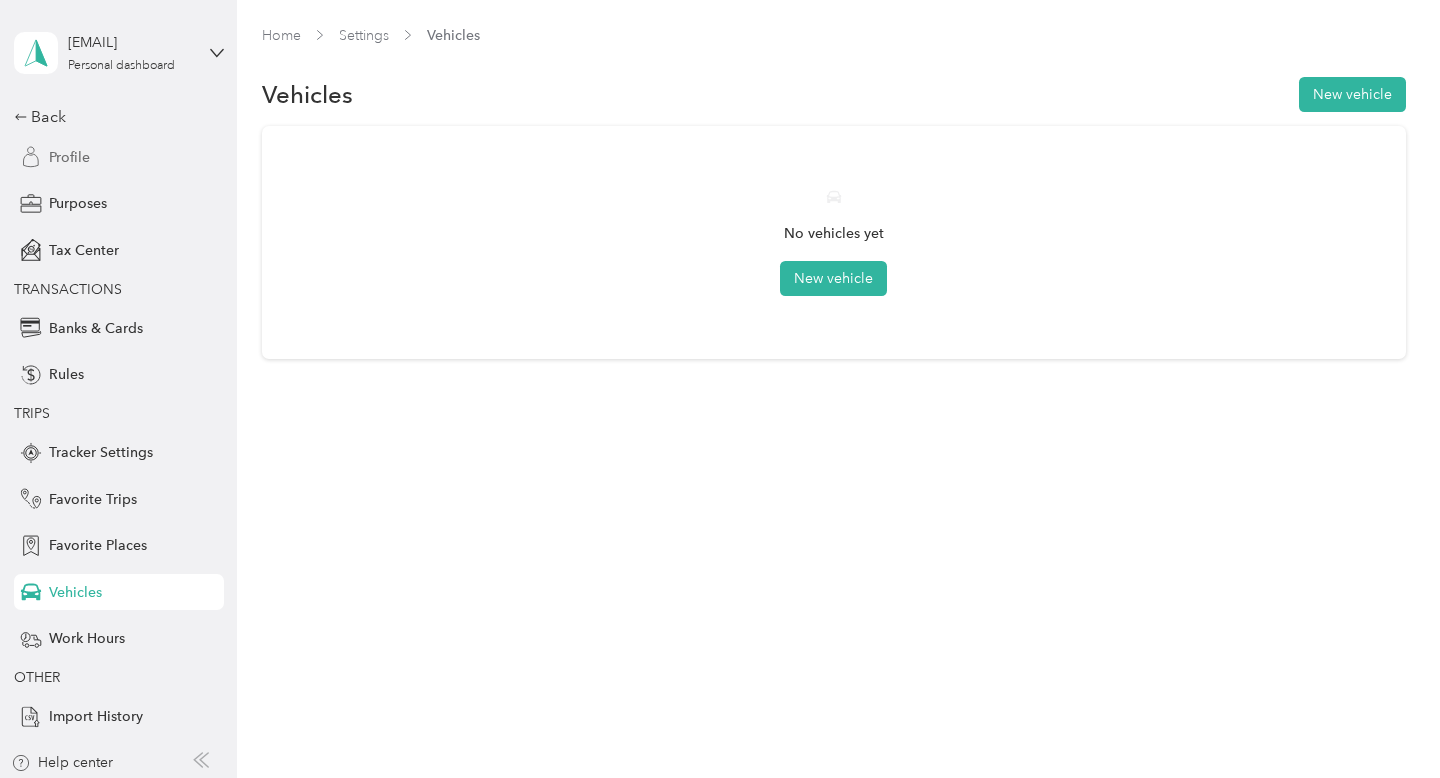 click on "Profile" at bounding box center [69, 157] 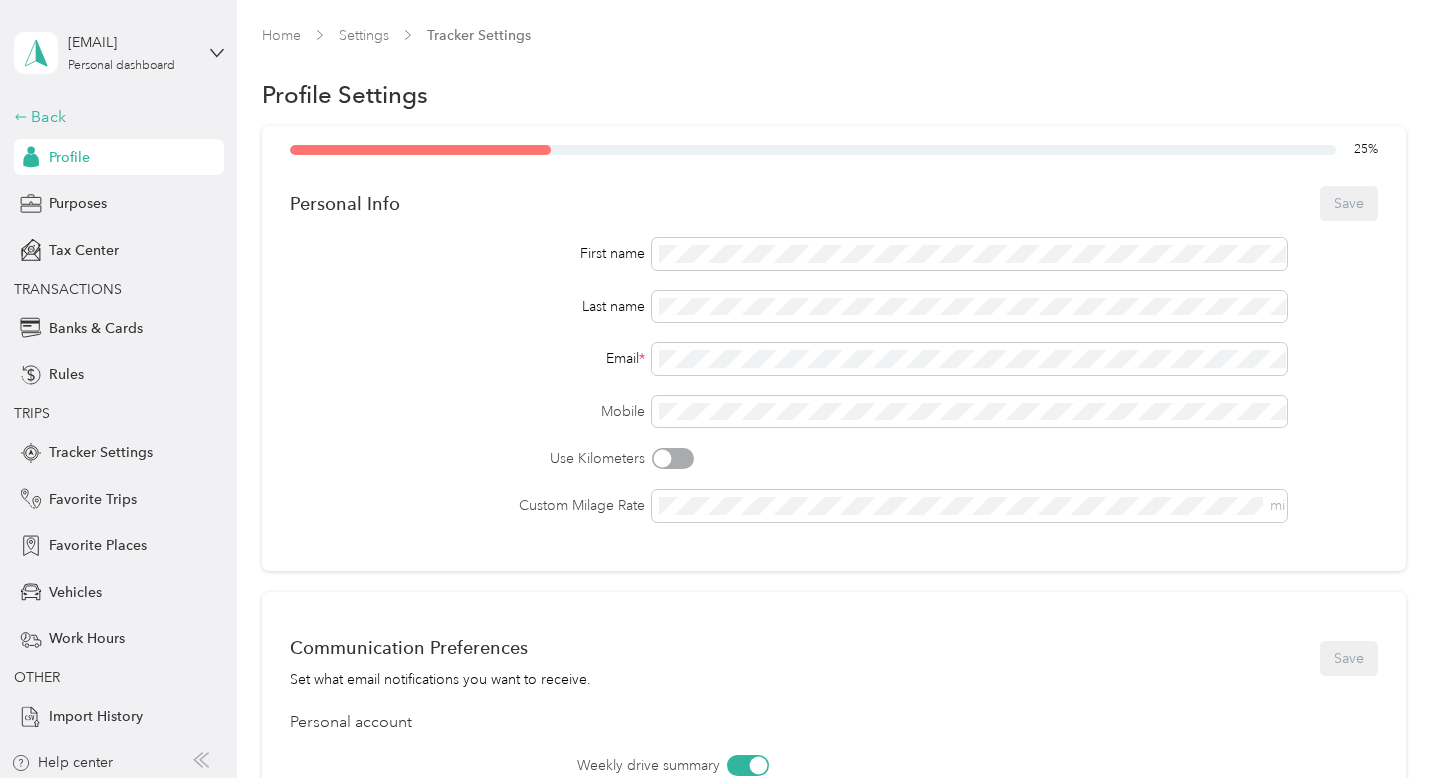 click on "Back" at bounding box center [114, 117] 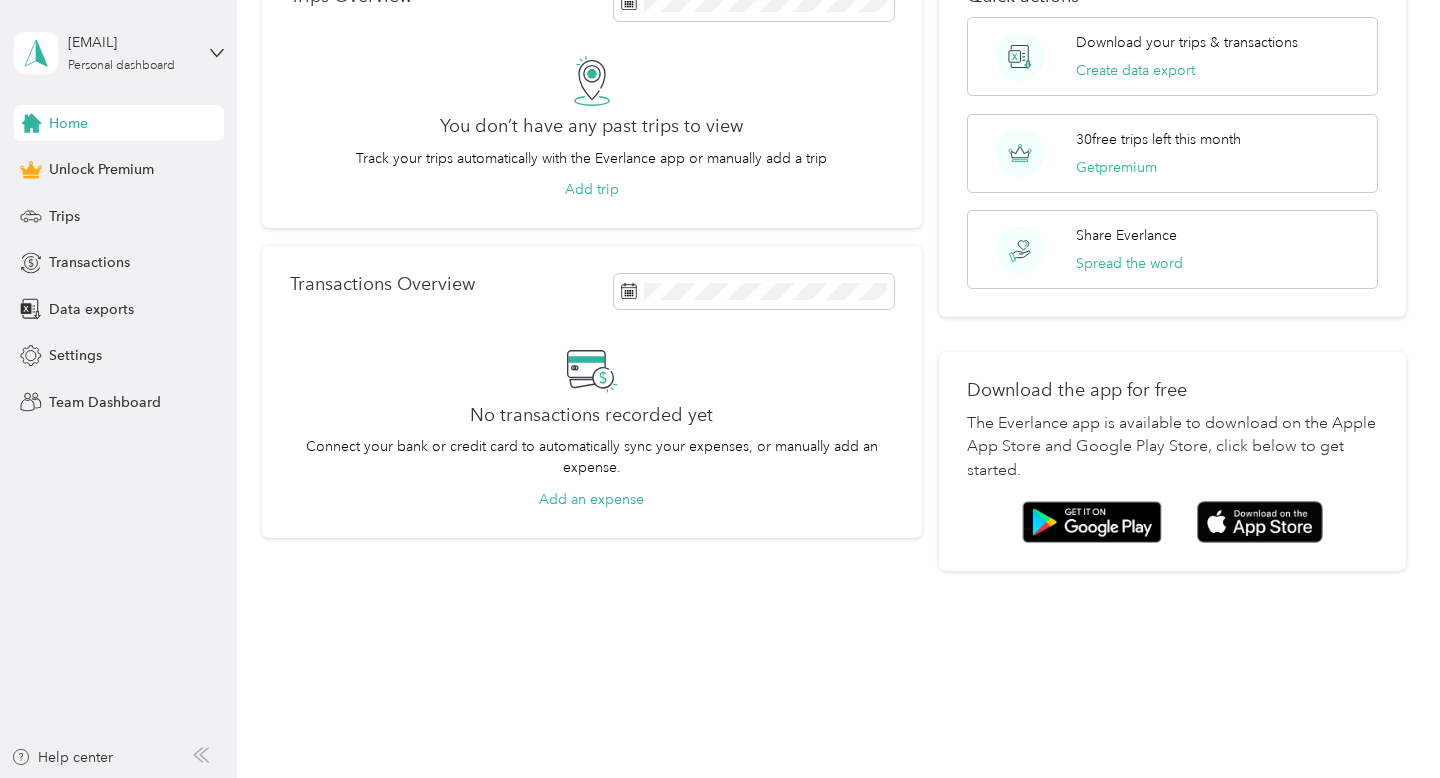 scroll, scrollTop: 0, scrollLeft: 0, axis: both 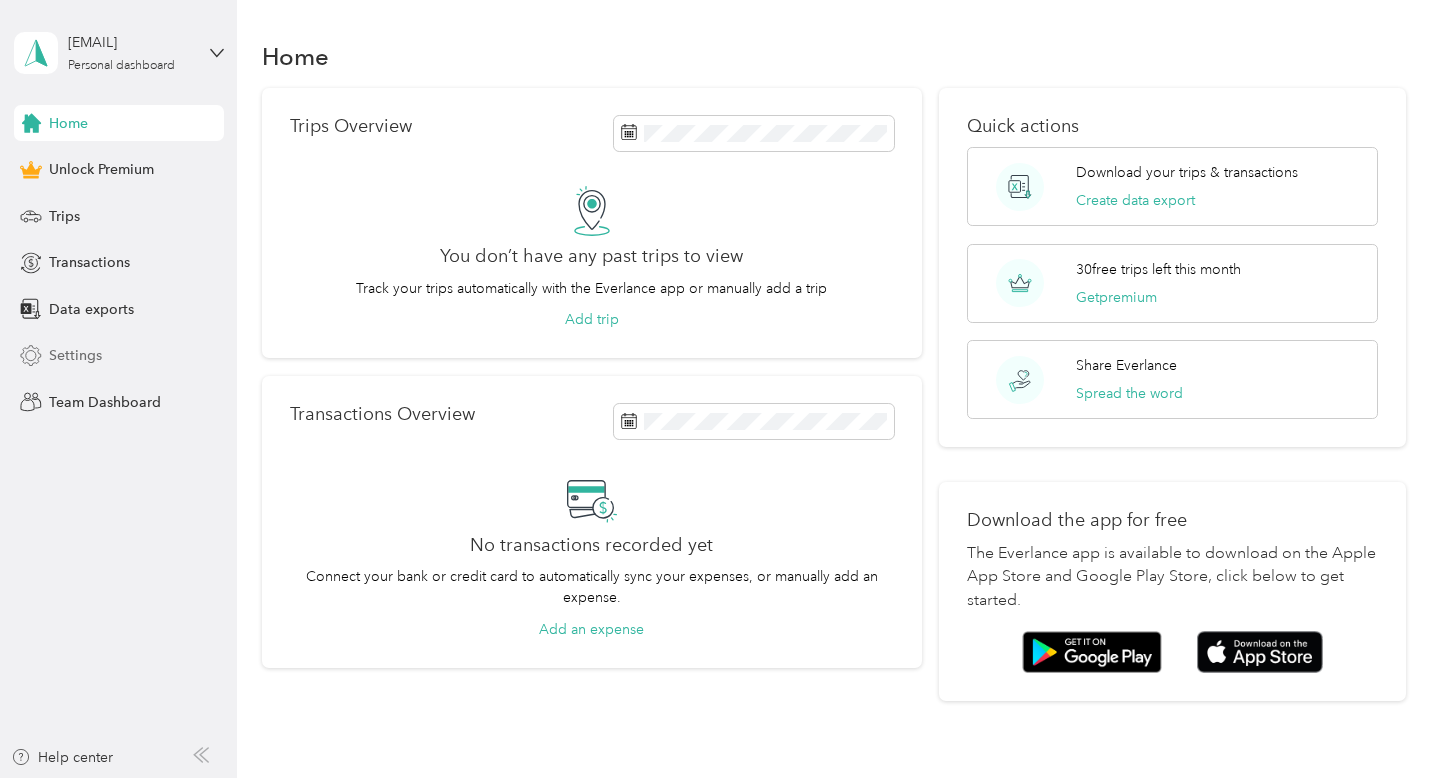 click on "Settings" at bounding box center (75, 355) 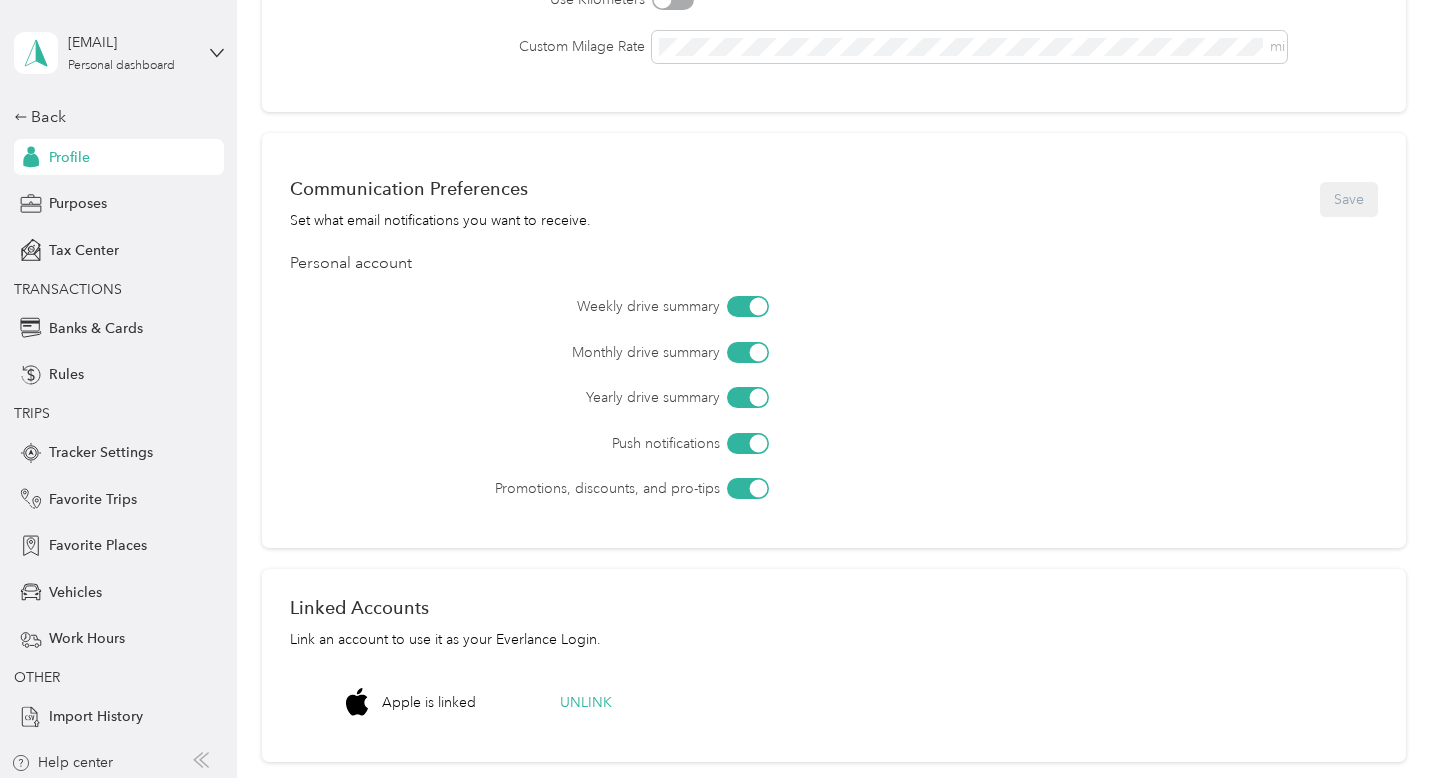 scroll, scrollTop: 0, scrollLeft: 0, axis: both 